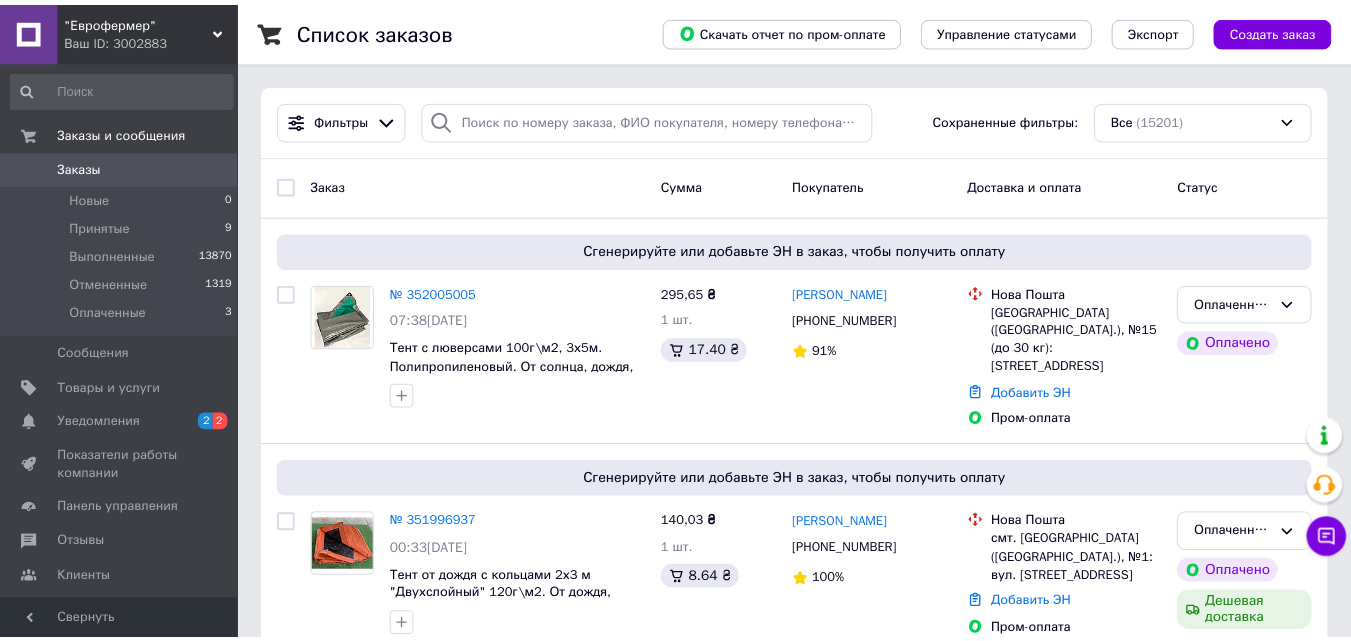scroll, scrollTop: 0, scrollLeft: 0, axis: both 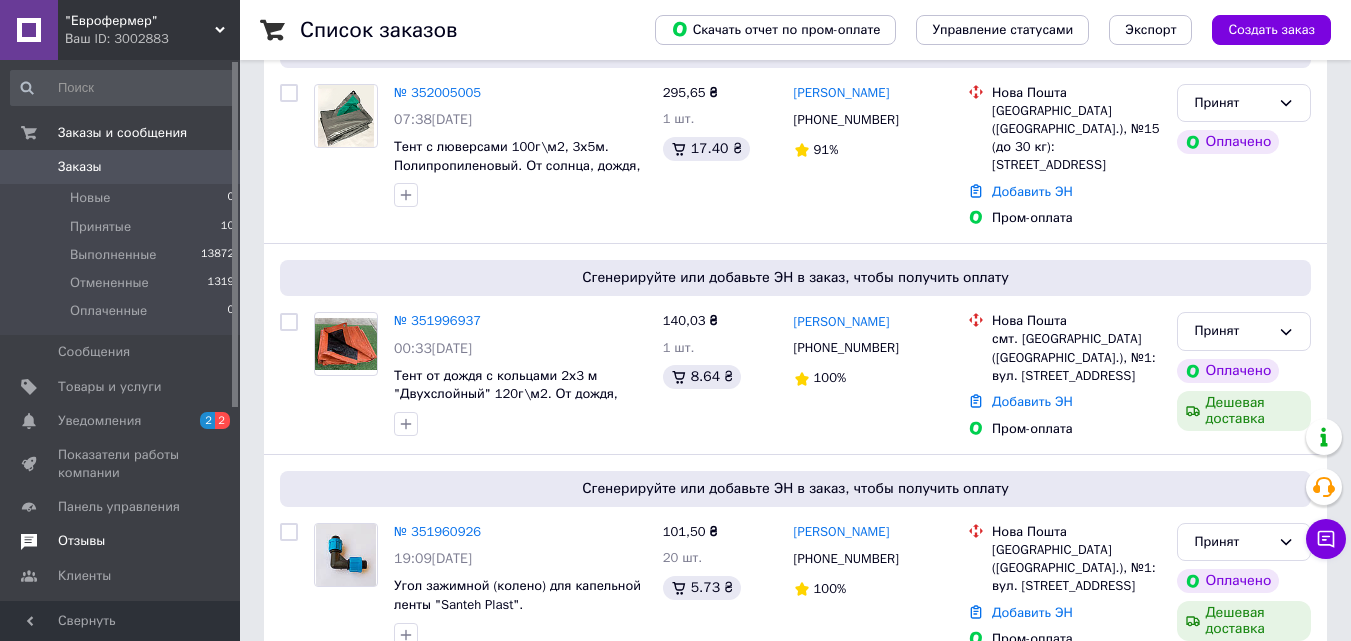 click on "Отзывы" at bounding box center (81, 541) 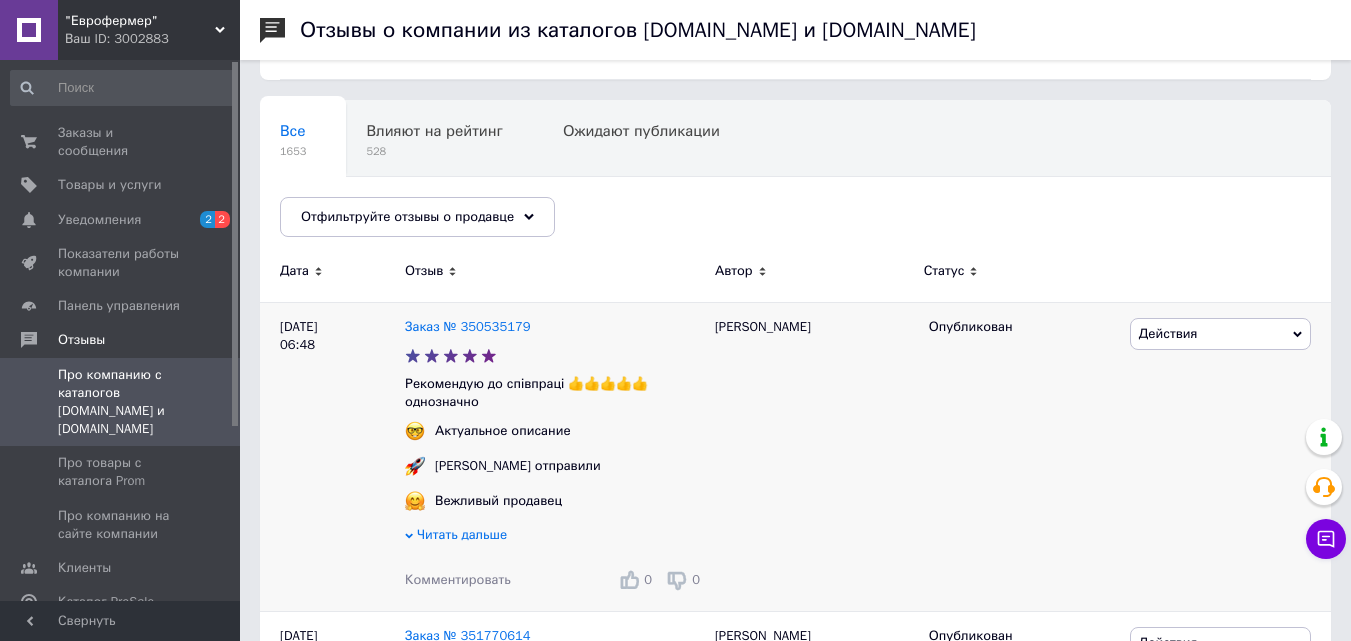 scroll, scrollTop: 200, scrollLeft: 0, axis: vertical 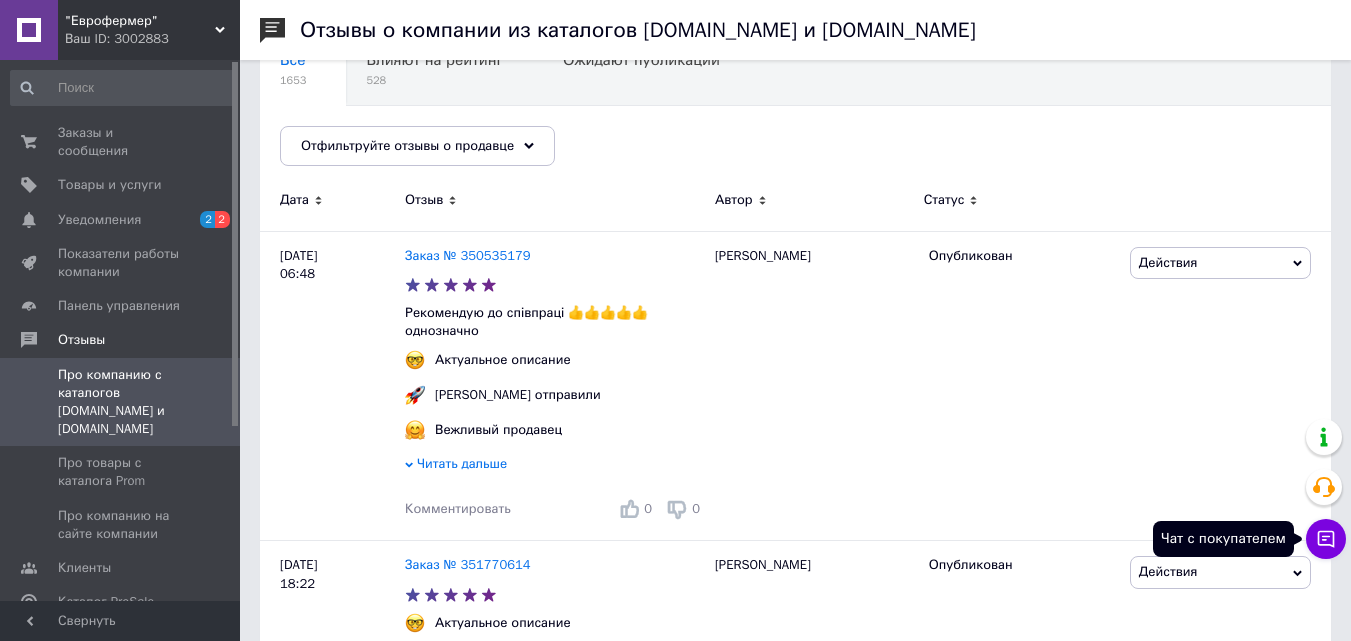 click 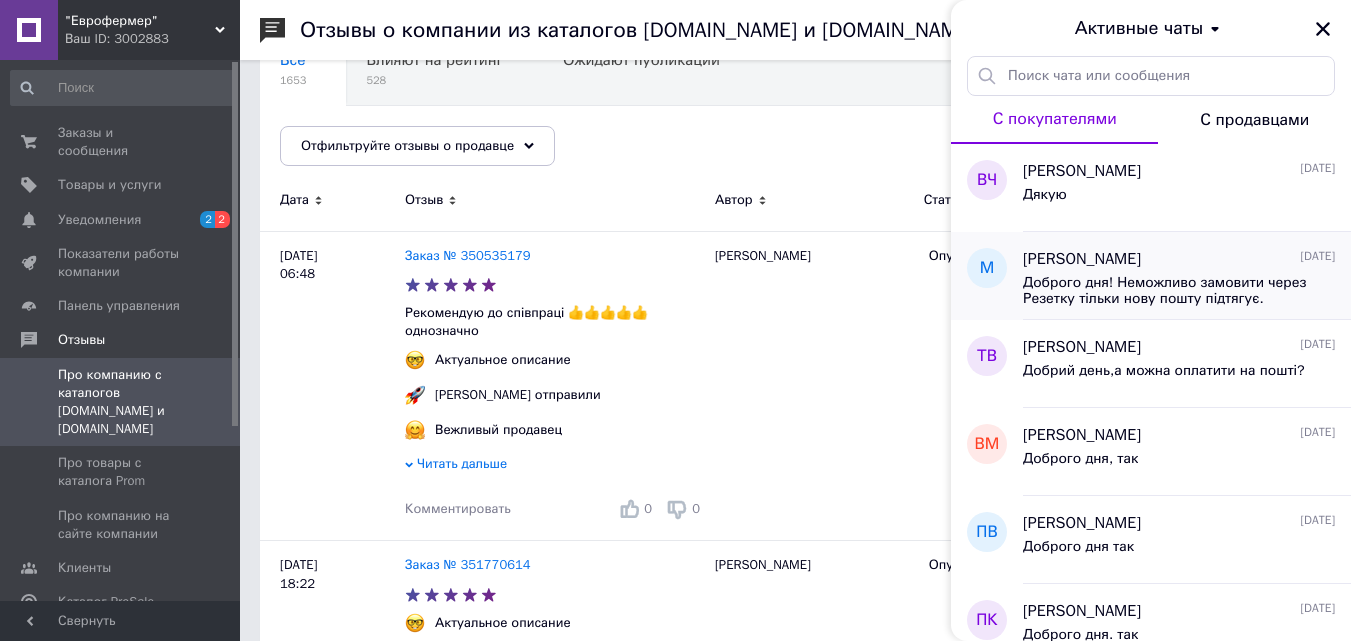 click on "Марина 09.07.2025" at bounding box center (1179, 259) 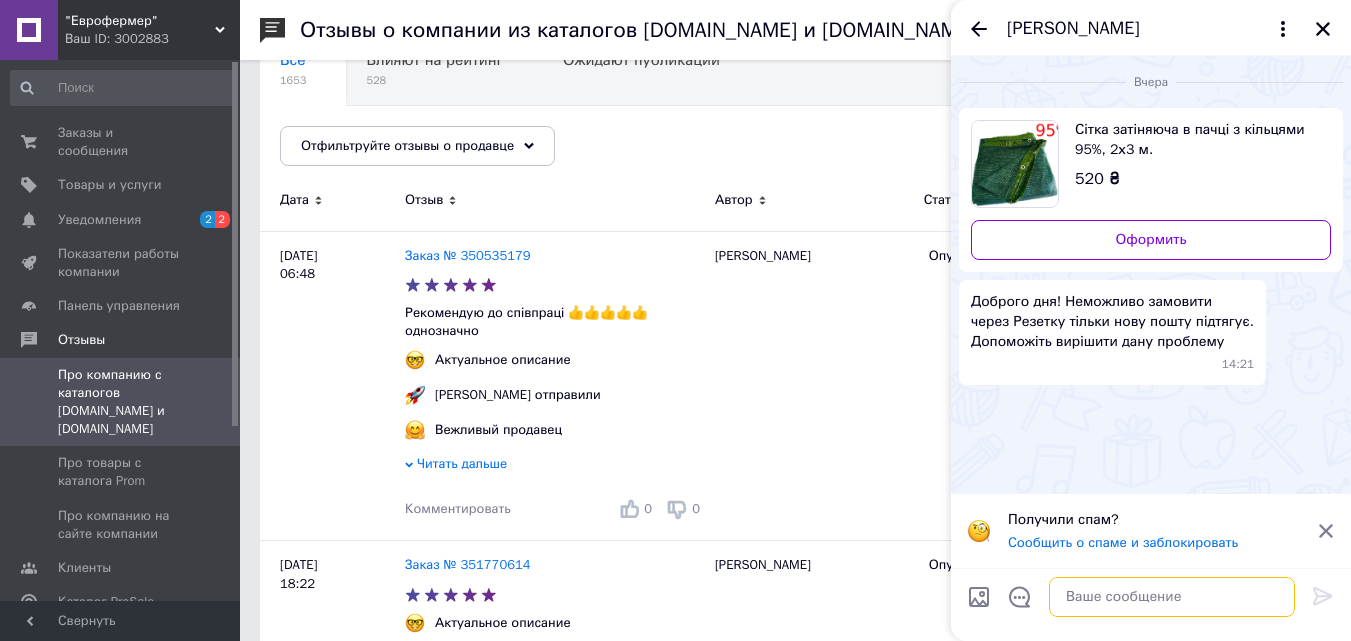 click at bounding box center (1172, 597) 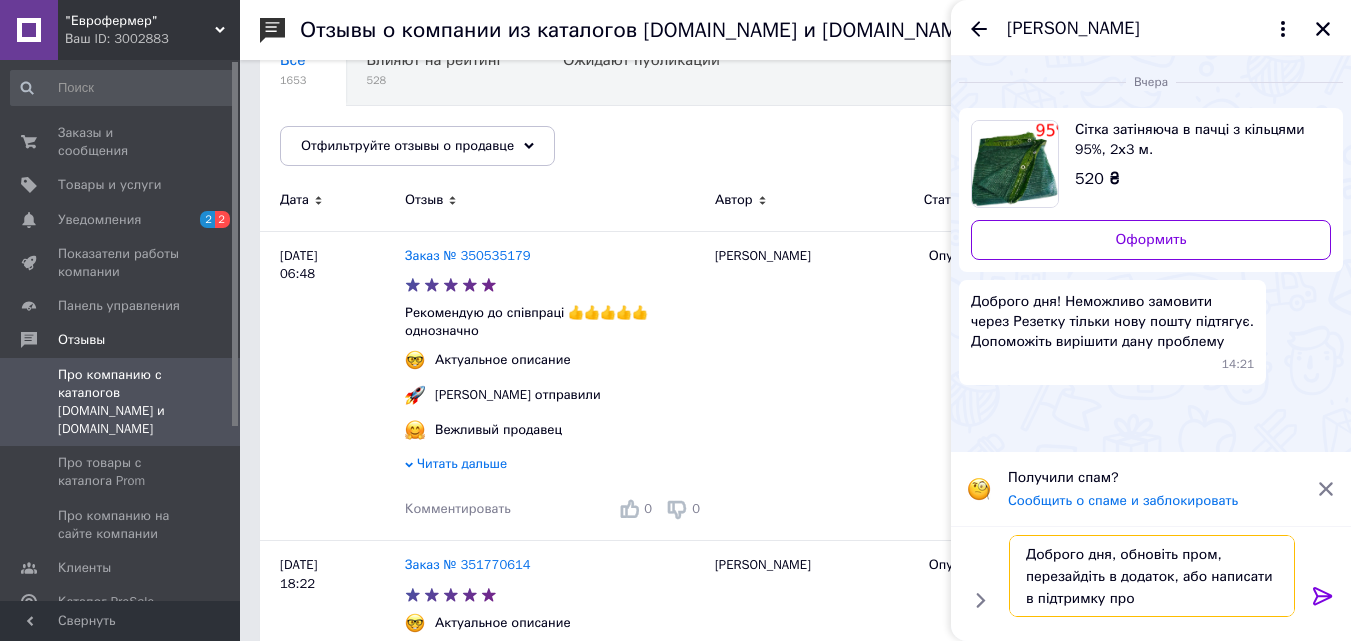 type on "Доброго дня, обновіть пром, перезайдіть в додаток, або написати в підтримку пром" 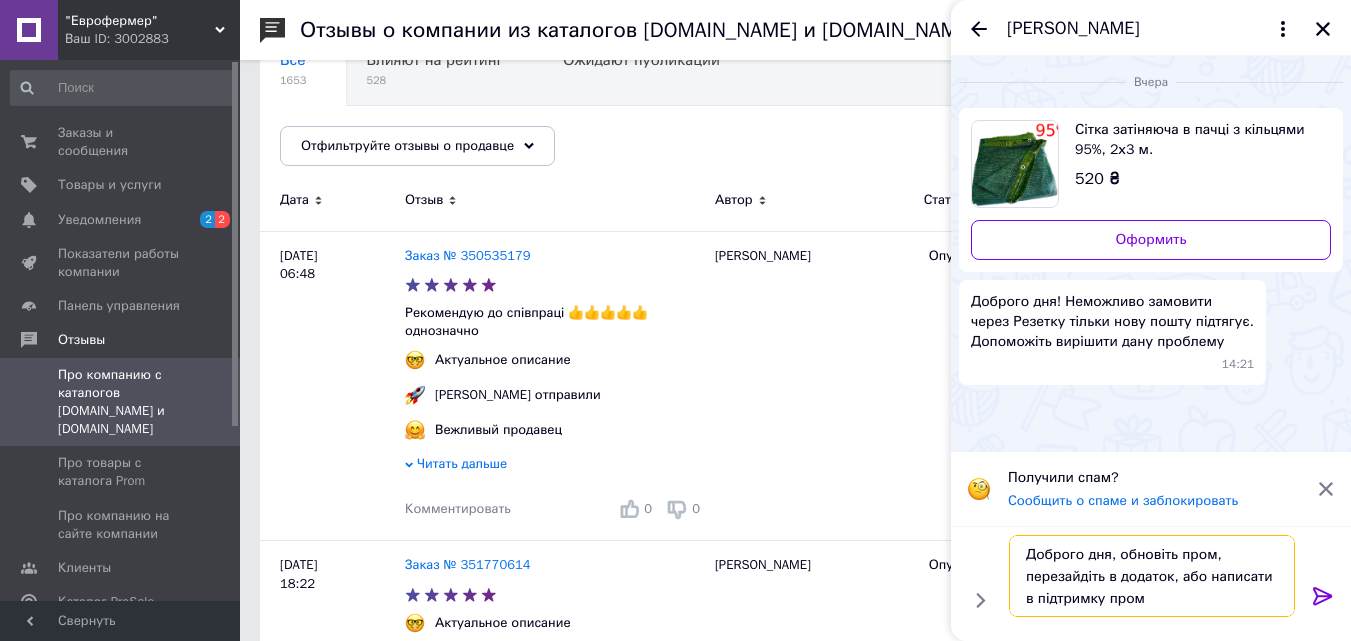 type 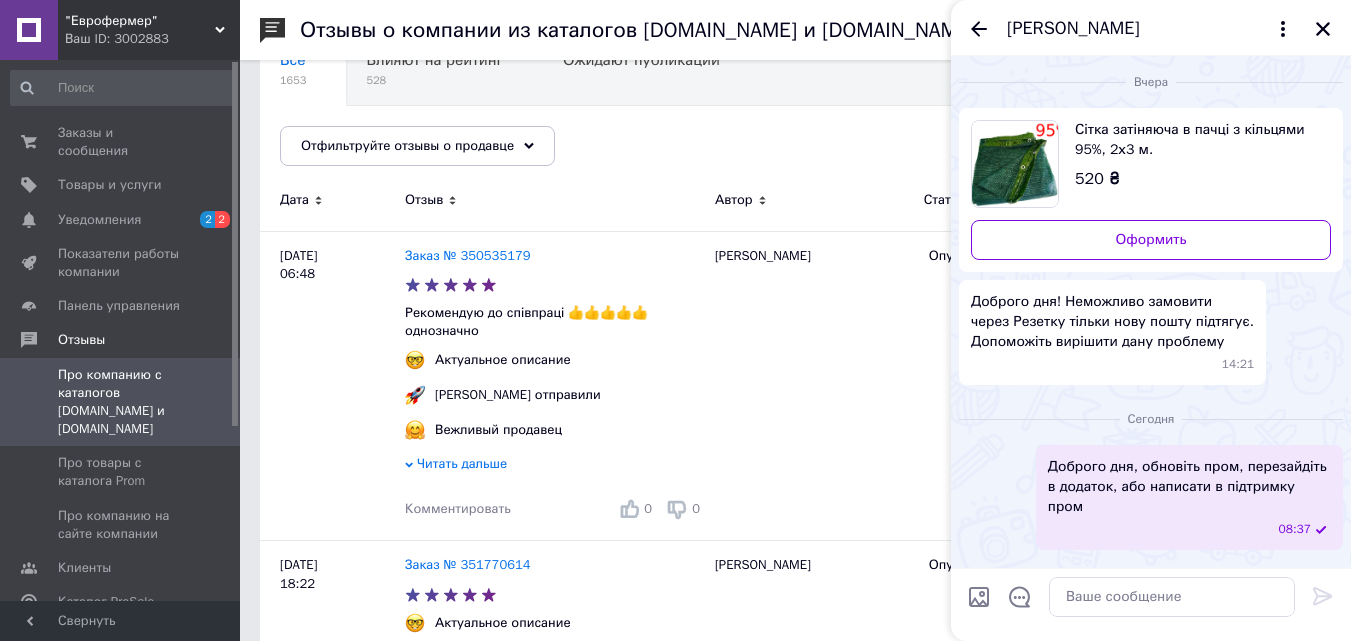 click 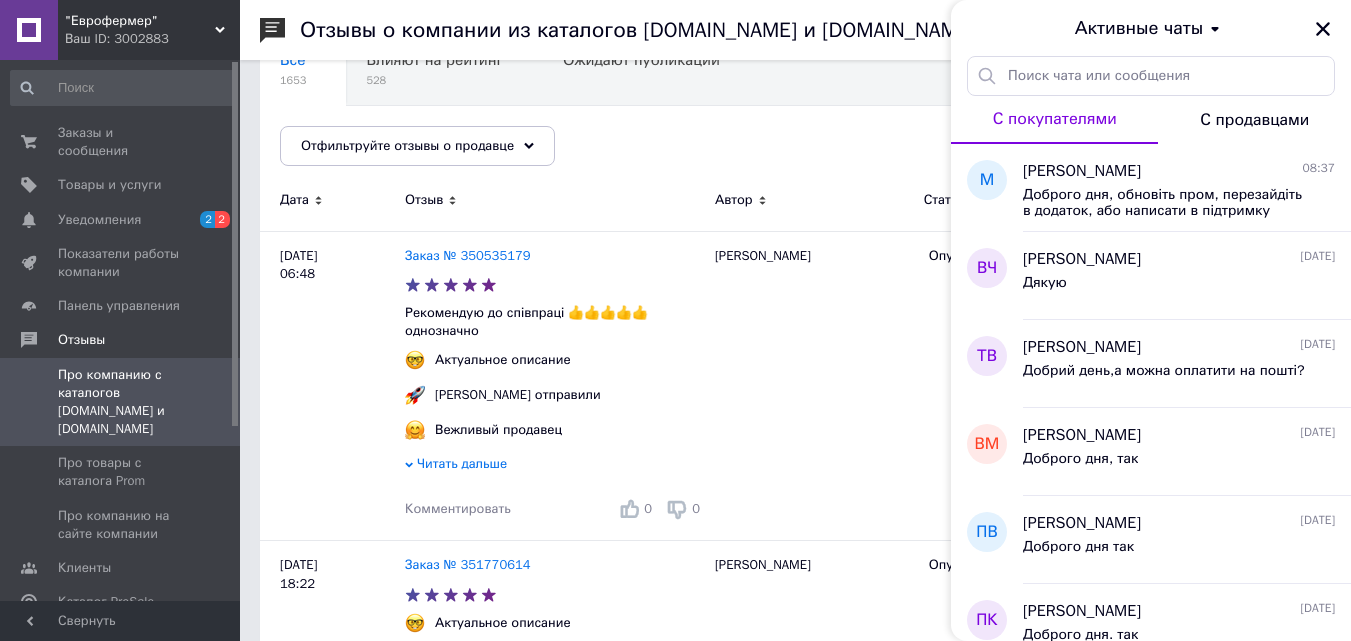 click on "Ваш ID: 3002883" at bounding box center [152, 39] 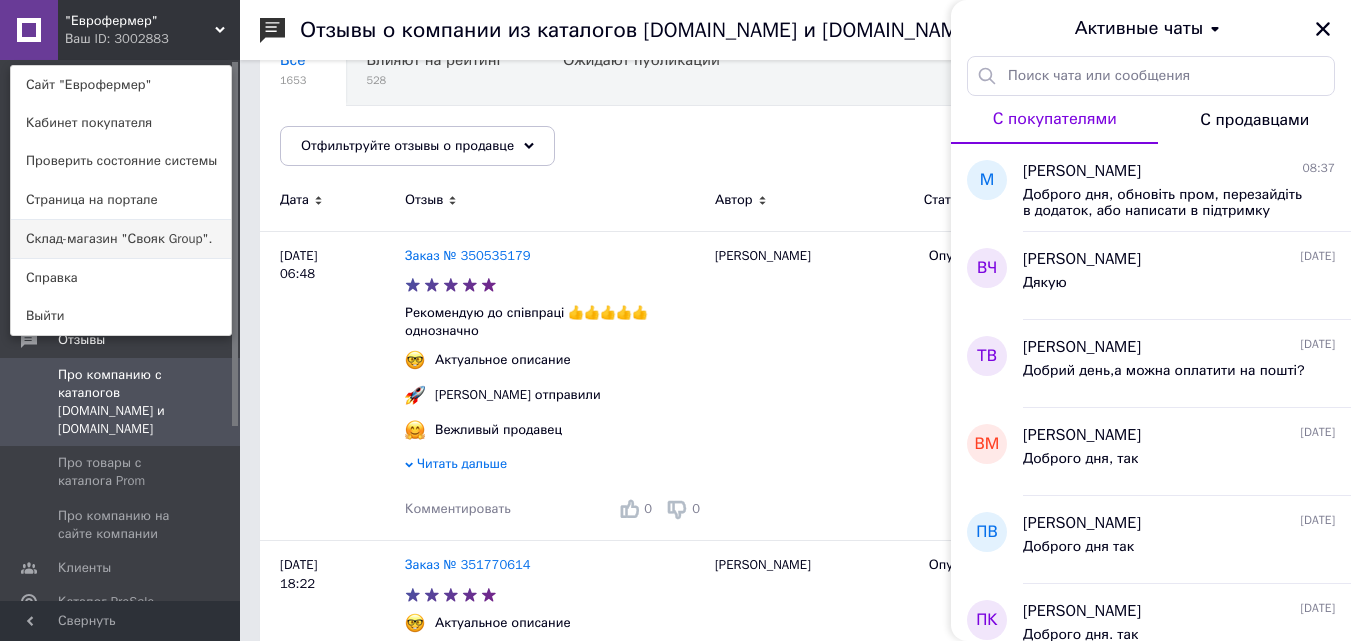 click on "Склад-магазин "Свояк Group"." at bounding box center (121, 239) 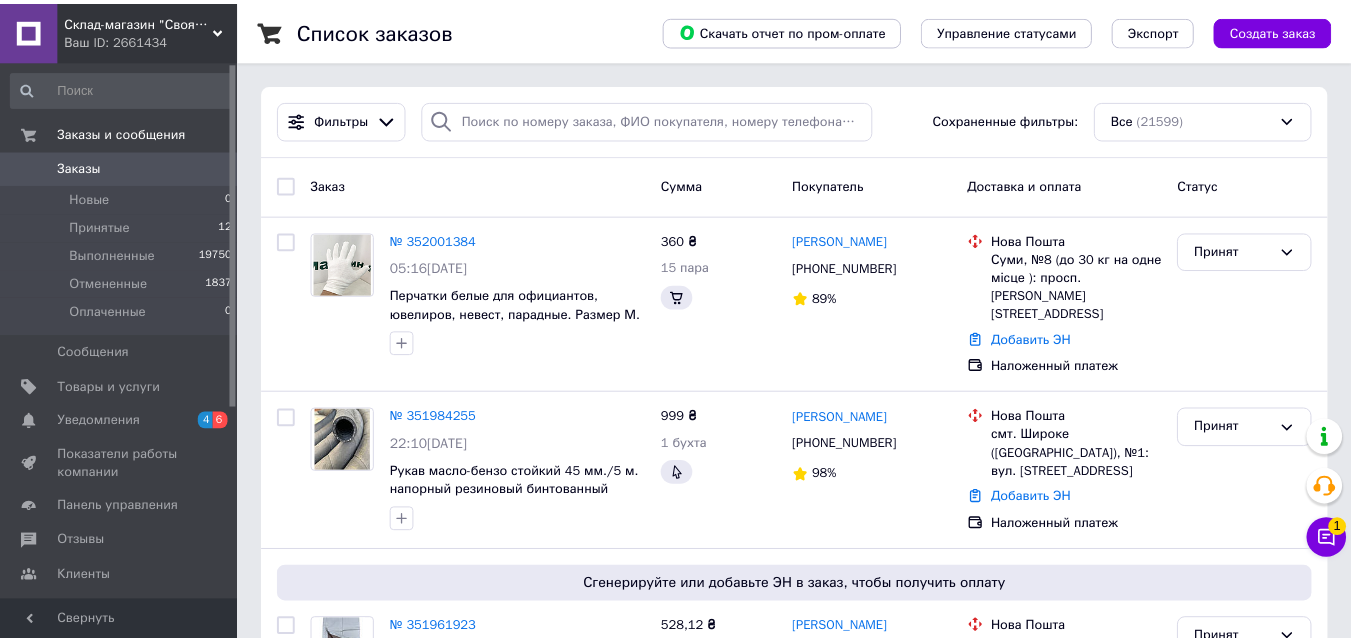 scroll, scrollTop: 0, scrollLeft: 0, axis: both 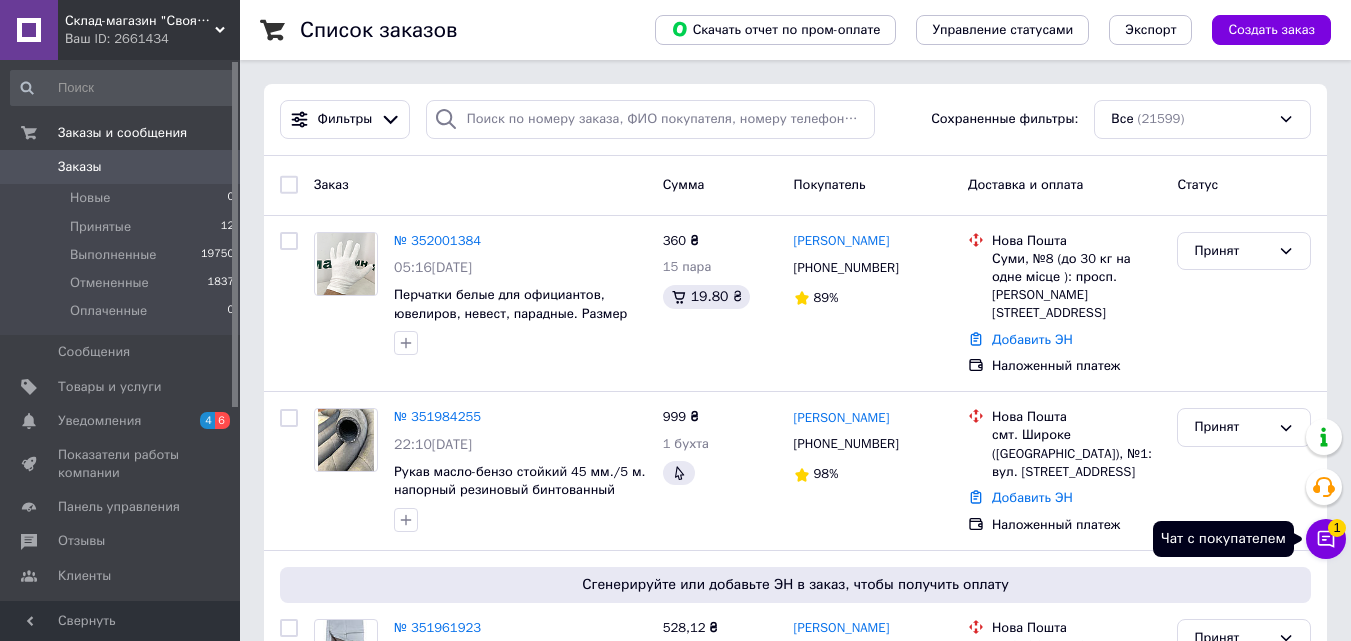 click on "Чат с покупателем 1" at bounding box center (1326, 539) 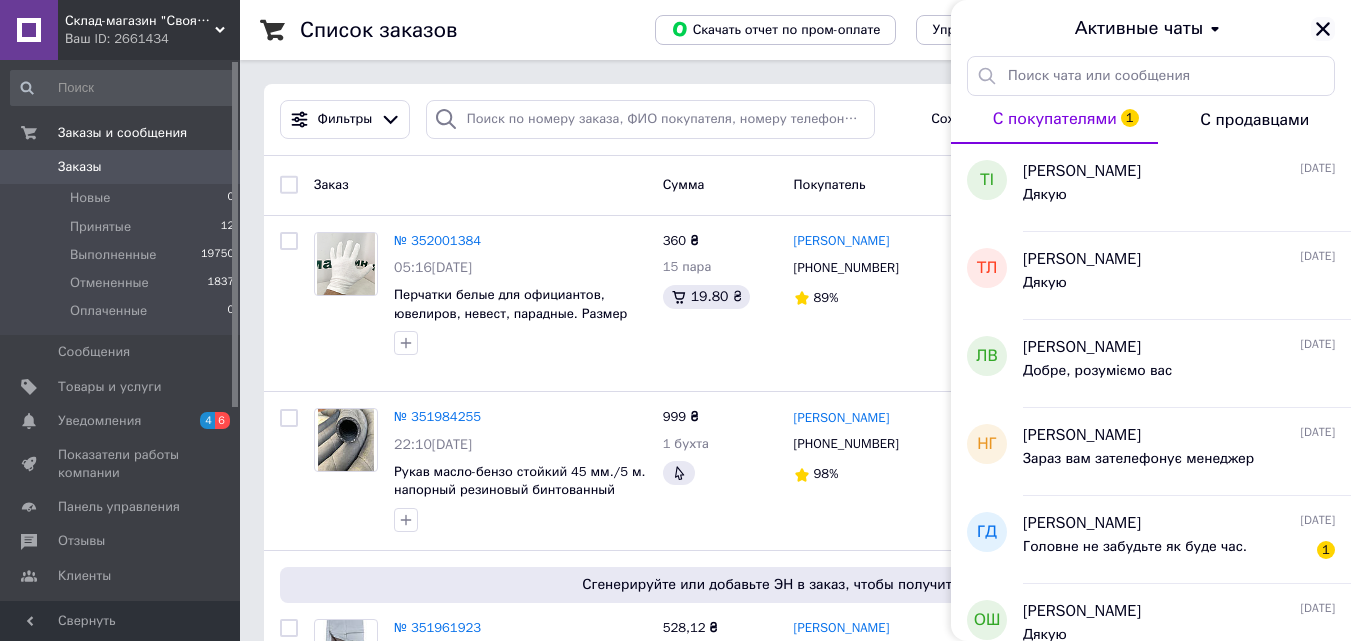 click 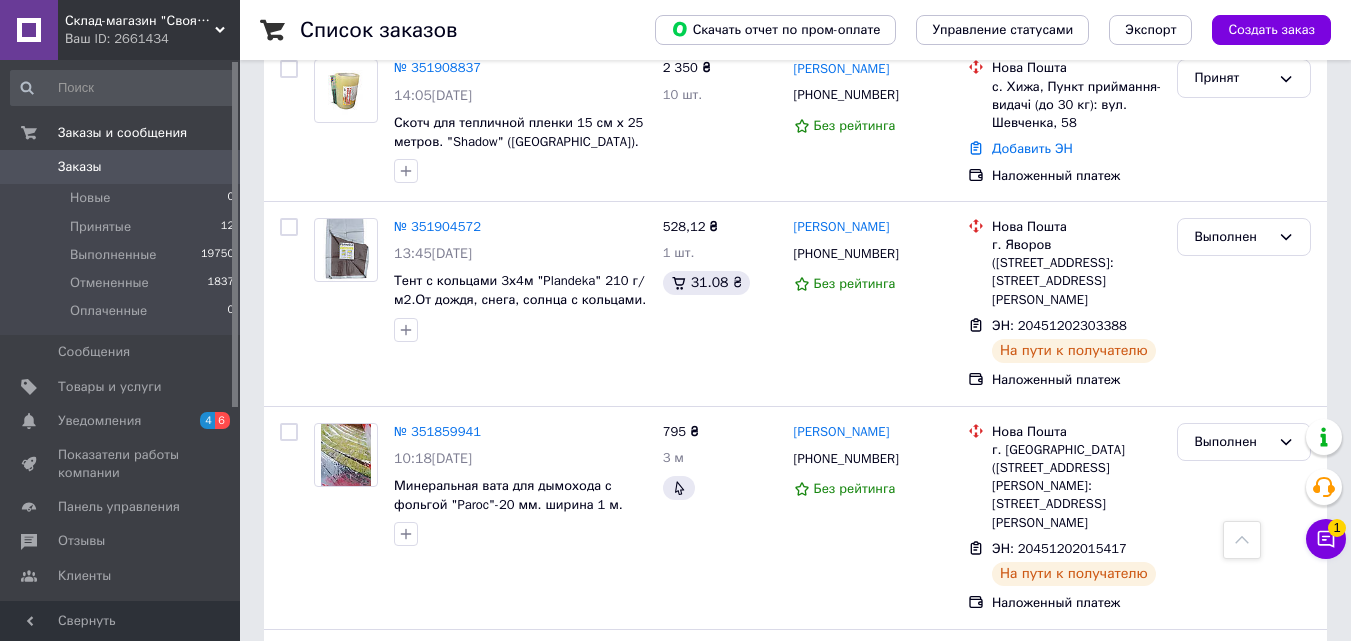 scroll, scrollTop: 1000, scrollLeft: 0, axis: vertical 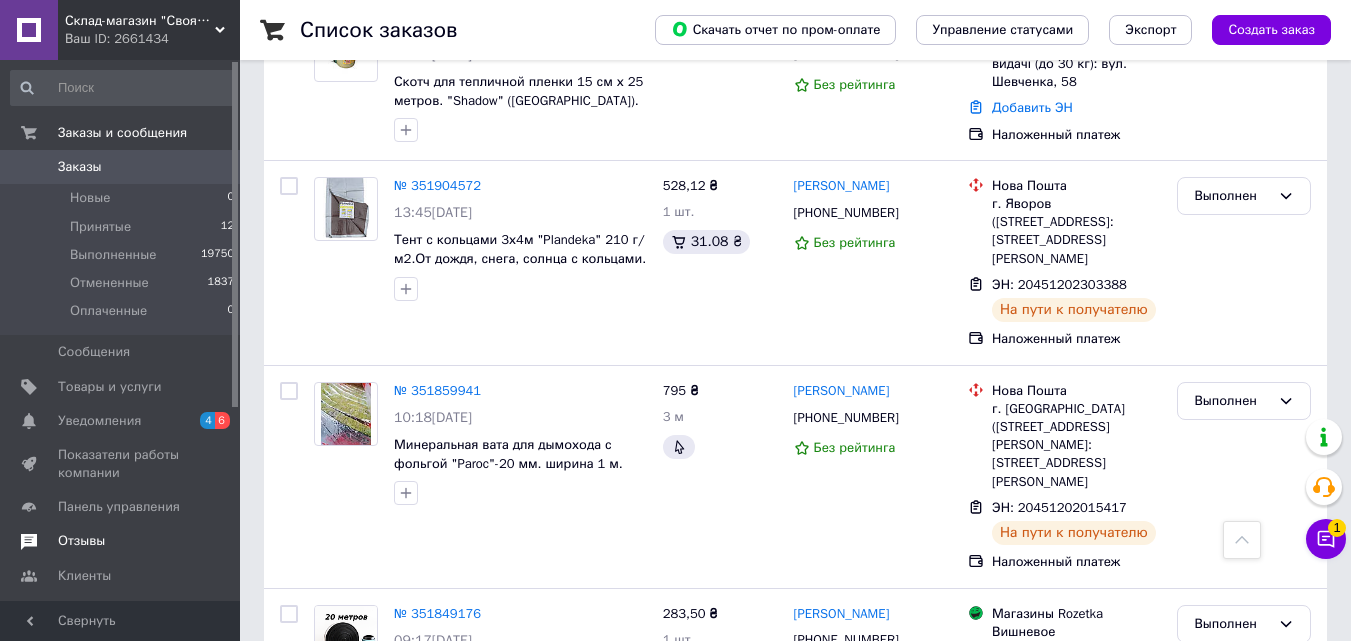 click on "Отзывы" at bounding box center [81, 541] 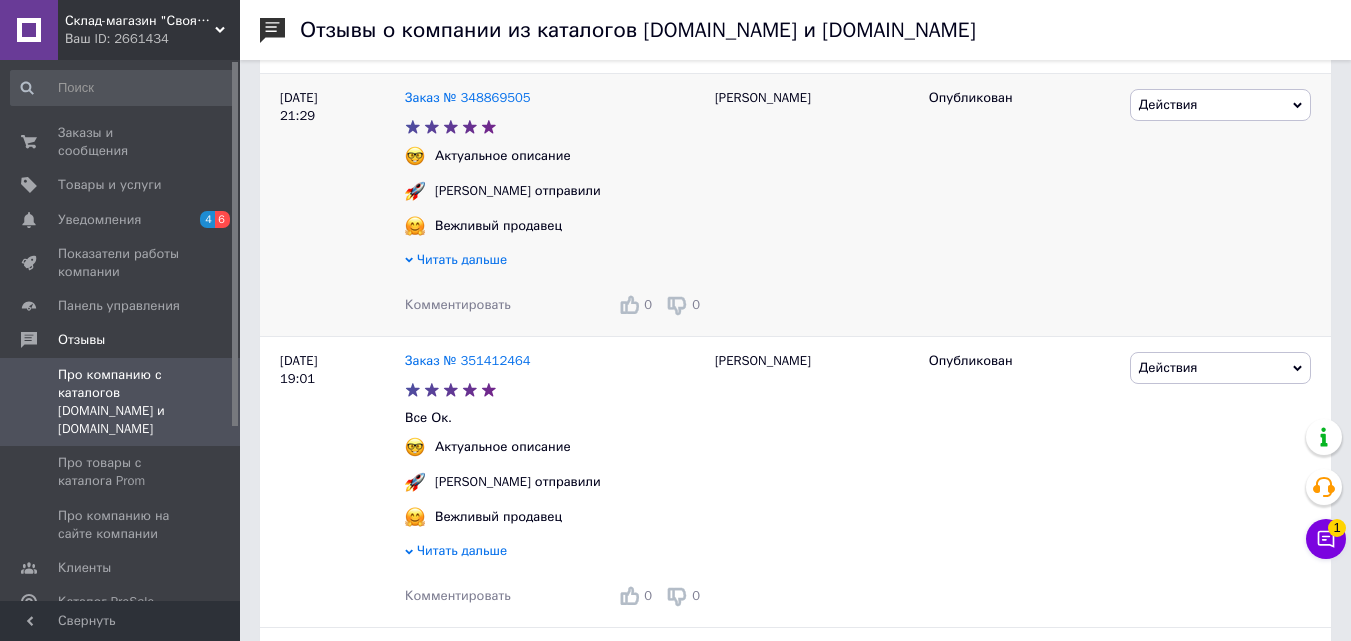 scroll, scrollTop: 0, scrollLeft: 0, axis: both 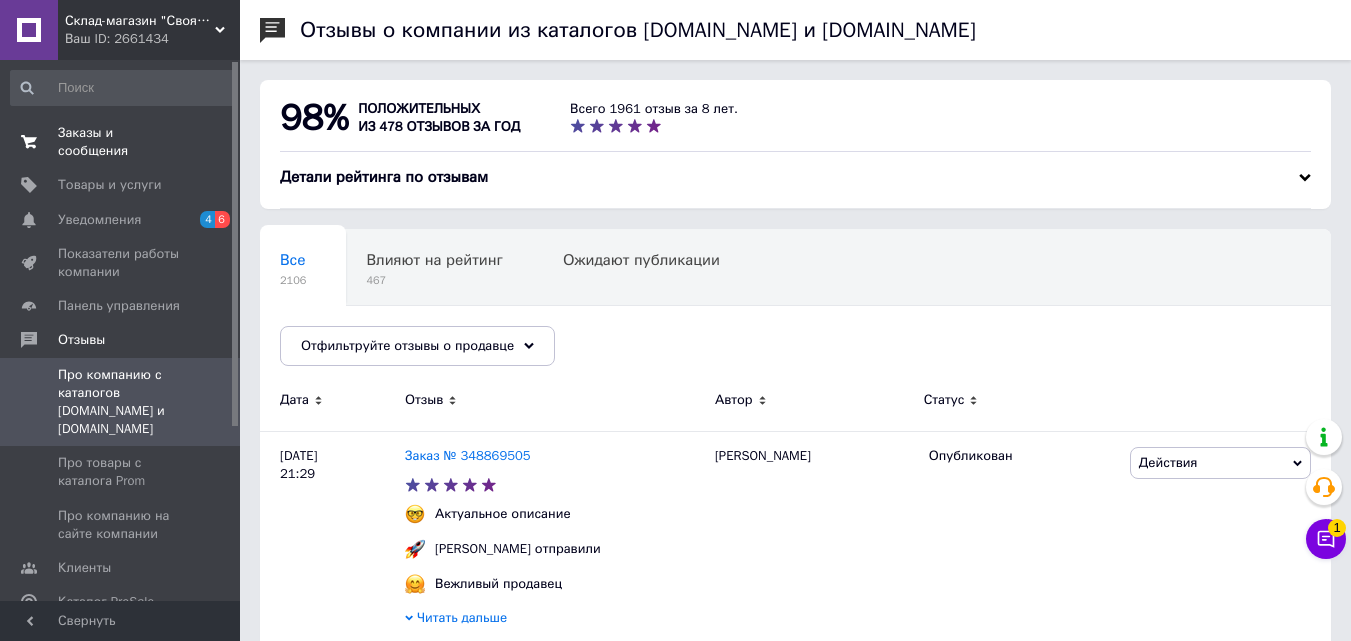 click on "Заказы и сообщения 0 0" at bounding box center (123, 142) 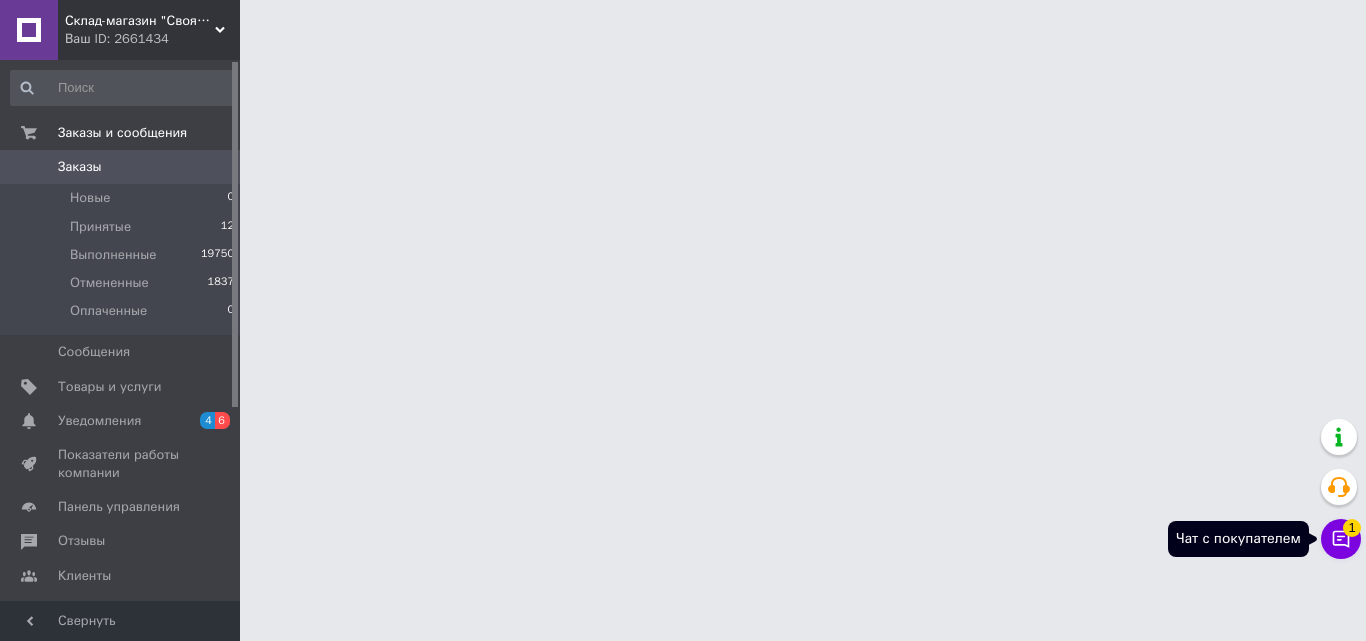 click 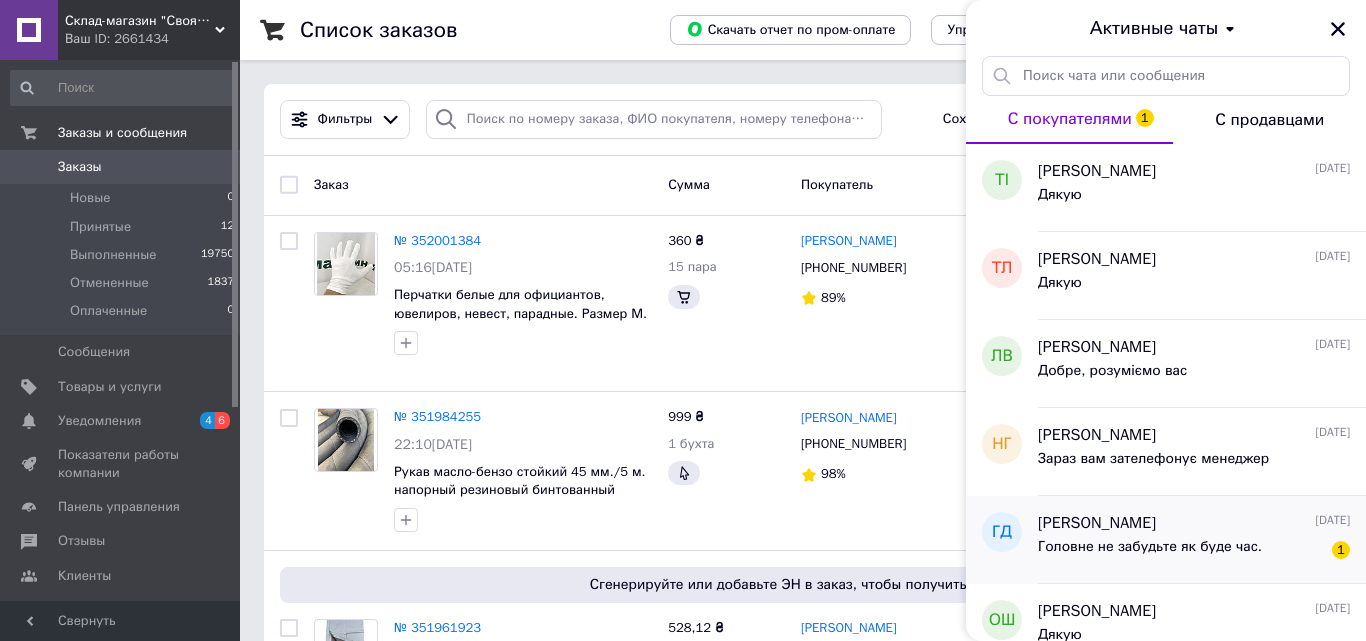 click on "ТІ [PERSON_NAME] [DATE] Дякую ТЛ [PERSON_NAME] [DATE] Дякую ЛВ [PERSON_NAME] [DATE] Добре, розуміємо вас НГ [PERSON_NAME] [DATE] Зараз вам зателефонує менеджер ГД [PERSON_NAME] [DATE] Головне не забудьте як буде час. 1 ОШ [PERSON_NAME] [DATE] Дякую О [PERSON_NAME] [DATE] Доброго дня, так є по наявності ЮМ [PERSON_NAME] [DATE] Дякую СХ [PERSON_NAME] [DATE] Спасибо!) [PERSON_NAME] [DATE] Не тоеба тоді ОШ [PERSON_NAME] [DATE] Дякую. МК [PERSON_NAME] [DATE] [URL][DOMAIN_NAME] МБ [PERSON_NAME] [DATE] Я відмінила замовлення. СК ВП" at bounding box center (1166, 1024) 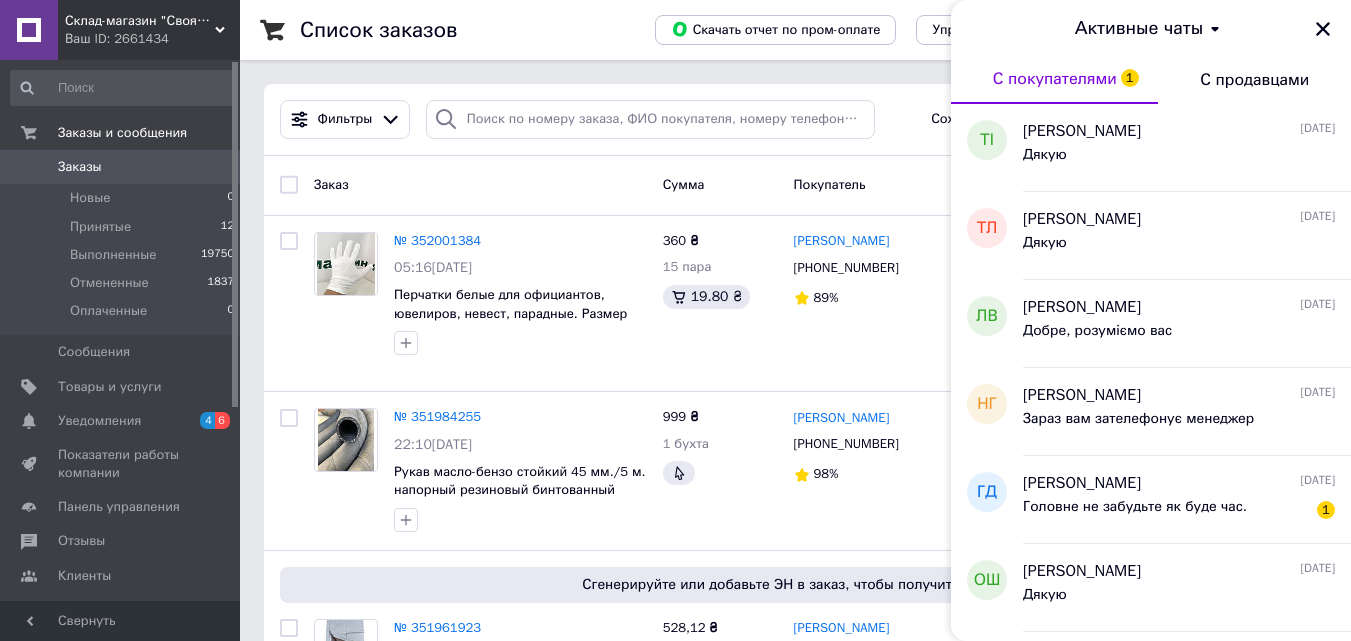 scroll, scrollTop: 200, scrollLeft: 0, axis: vertical 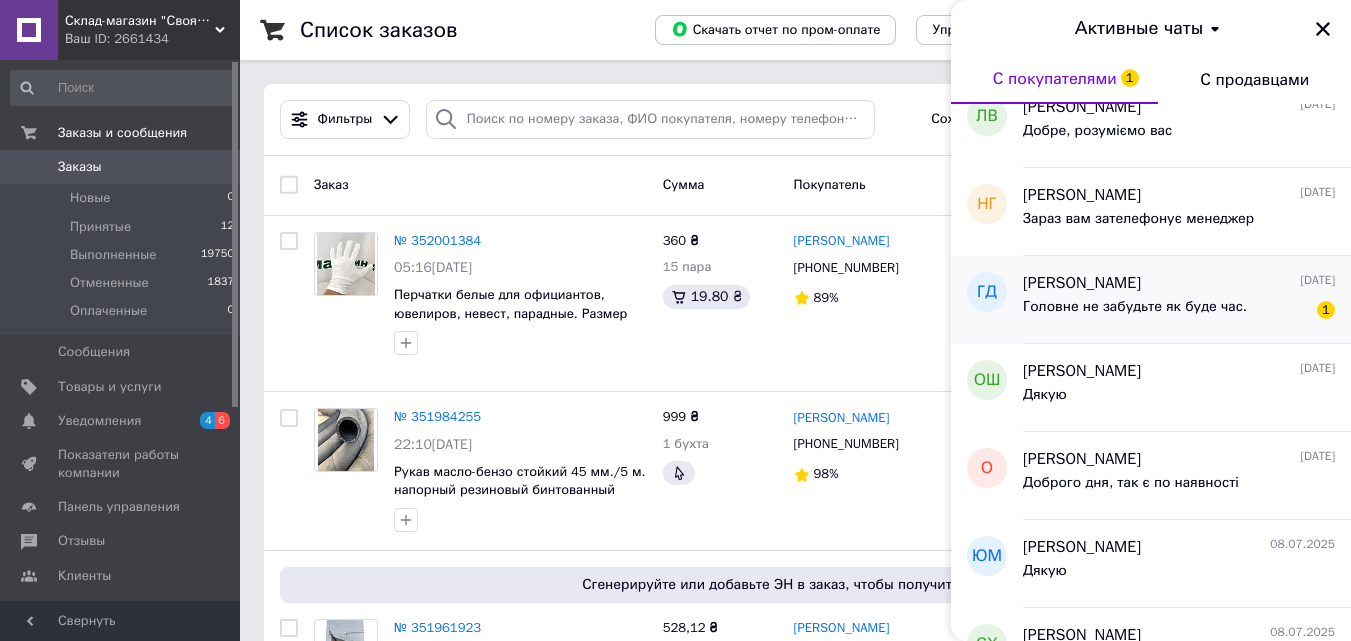 click on "Головне не забудьте як буде час." at bounding box center [1135, 307] 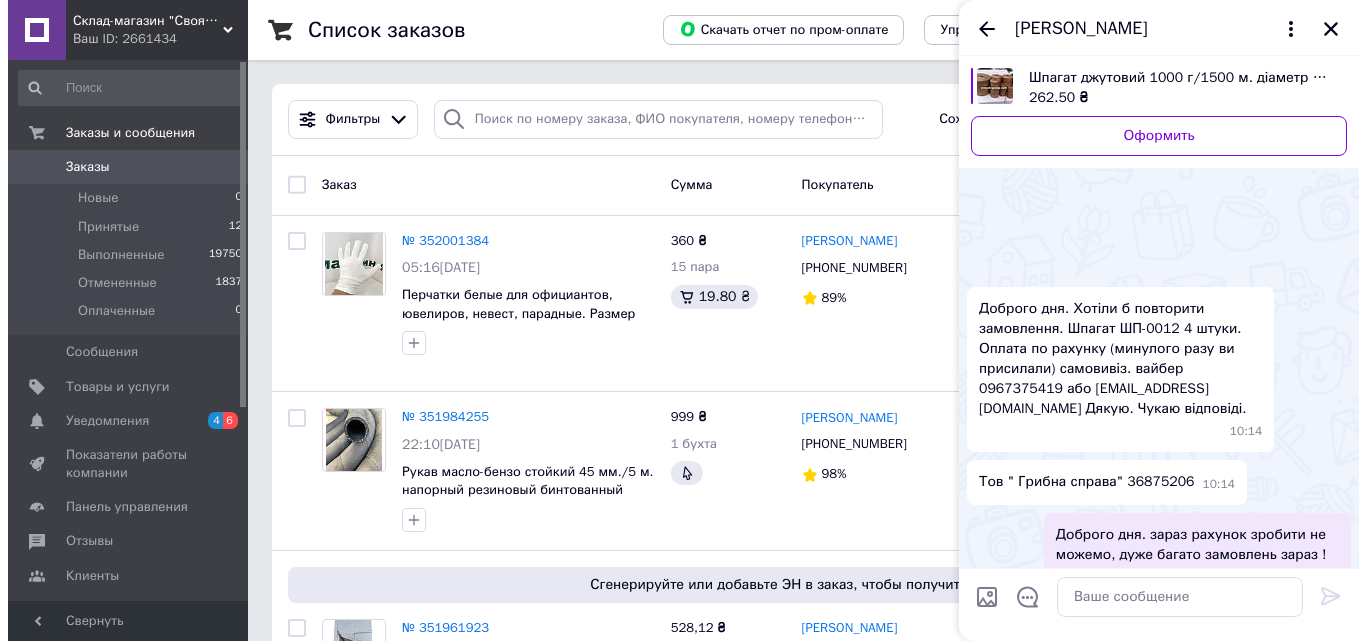 scroll, scrollTop: 1088, scrollLeft: 0, axis: vertical 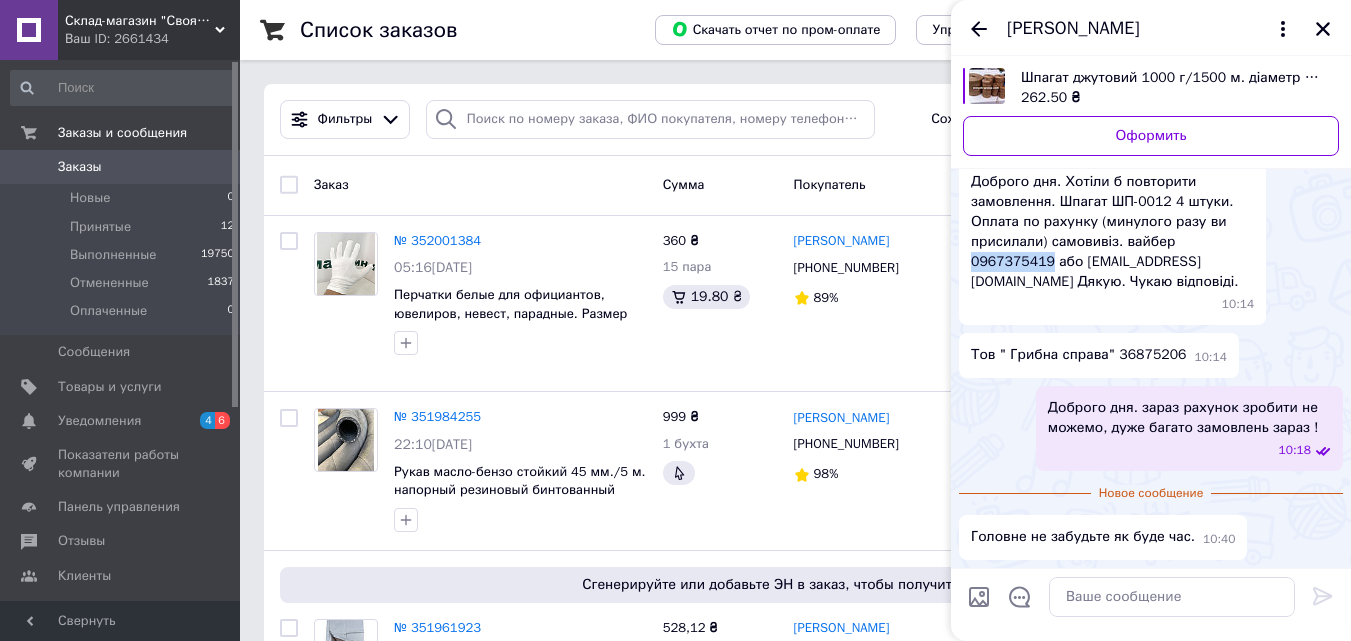 drag, startPoint x: 1252, startPoint y: 240, endPoint x: 1170, endPoint y: 240, distance: 82 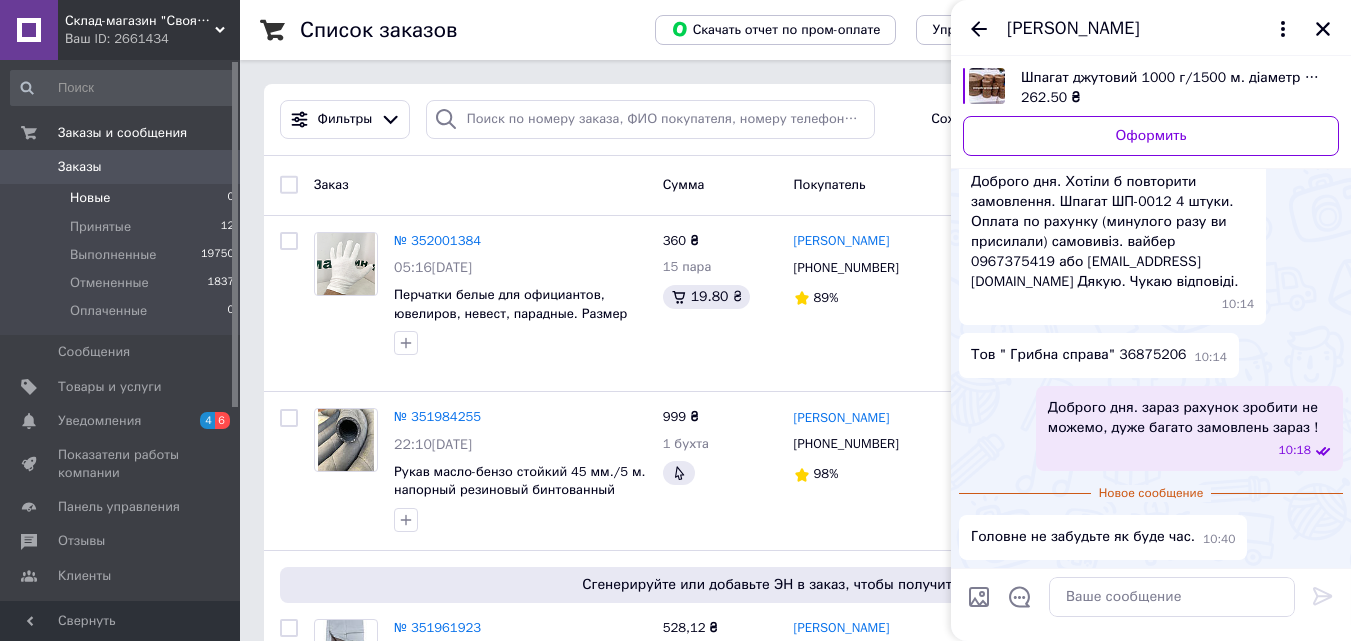 click on "Новые" at bounding box center [90, 198] 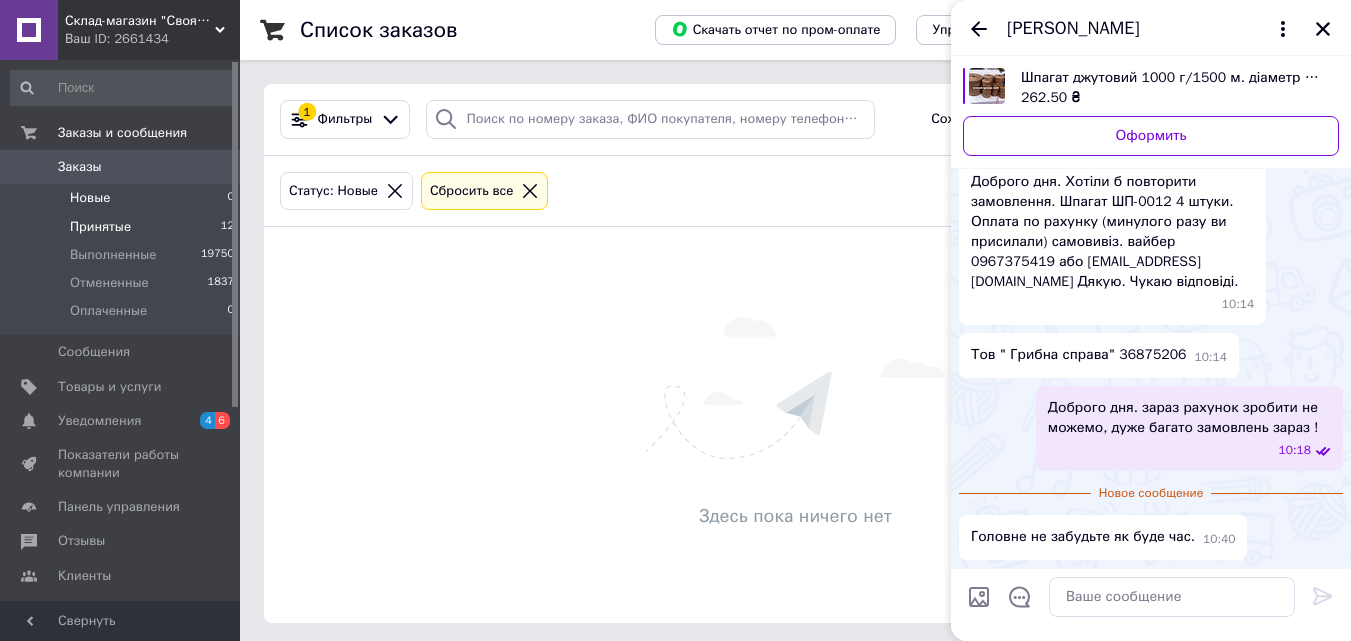 click on "Принятые" at bounding box center [100, 227] 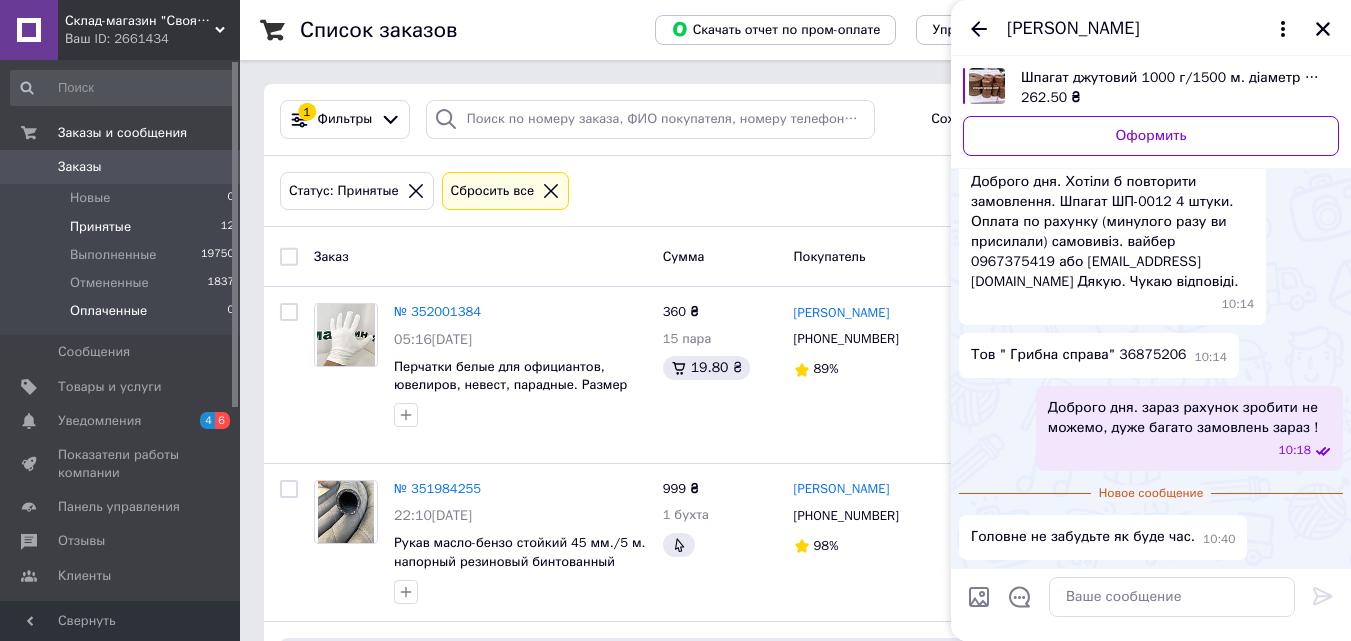 click on "Оплаченные" at bounding box center [108, 311] 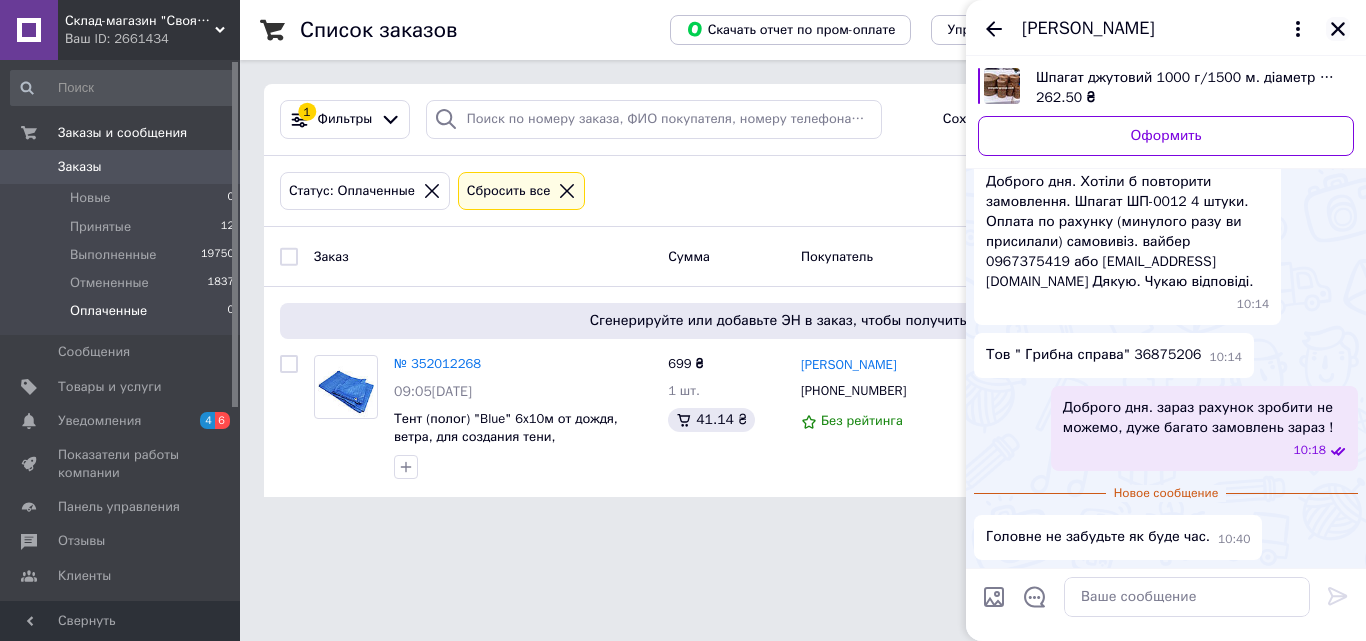 click 